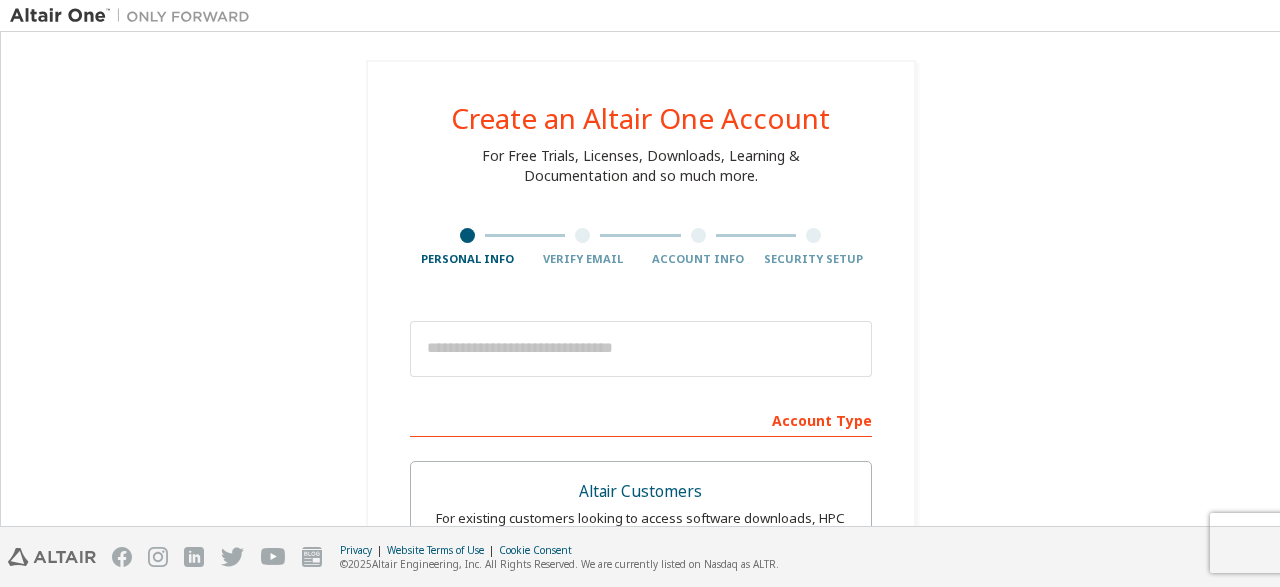 scroll, scrollTop: 0, scrollLeft: 0, axis: both 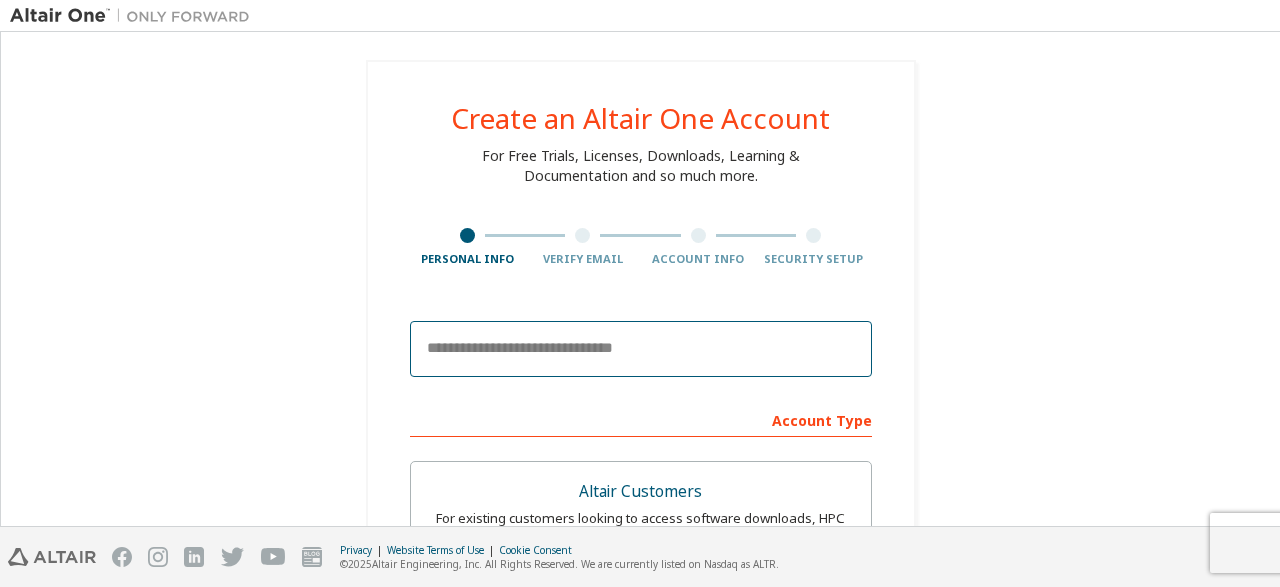 click at bounding box center [641, 349] 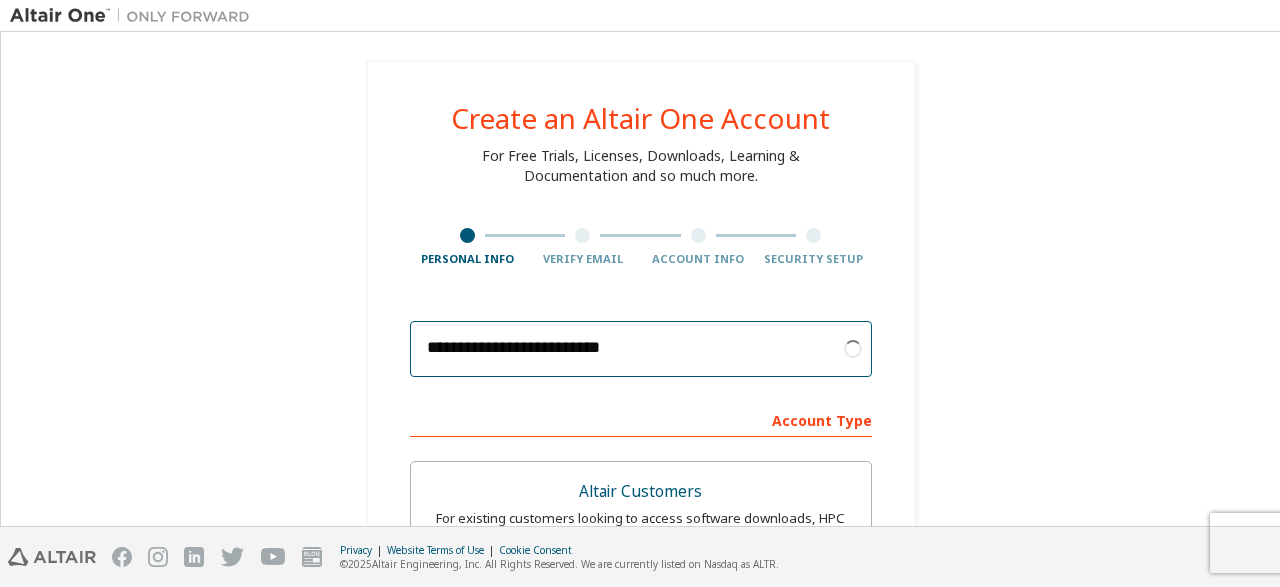 scroll, scrollTop: 71, scrollLeft: 0, axis: vertical 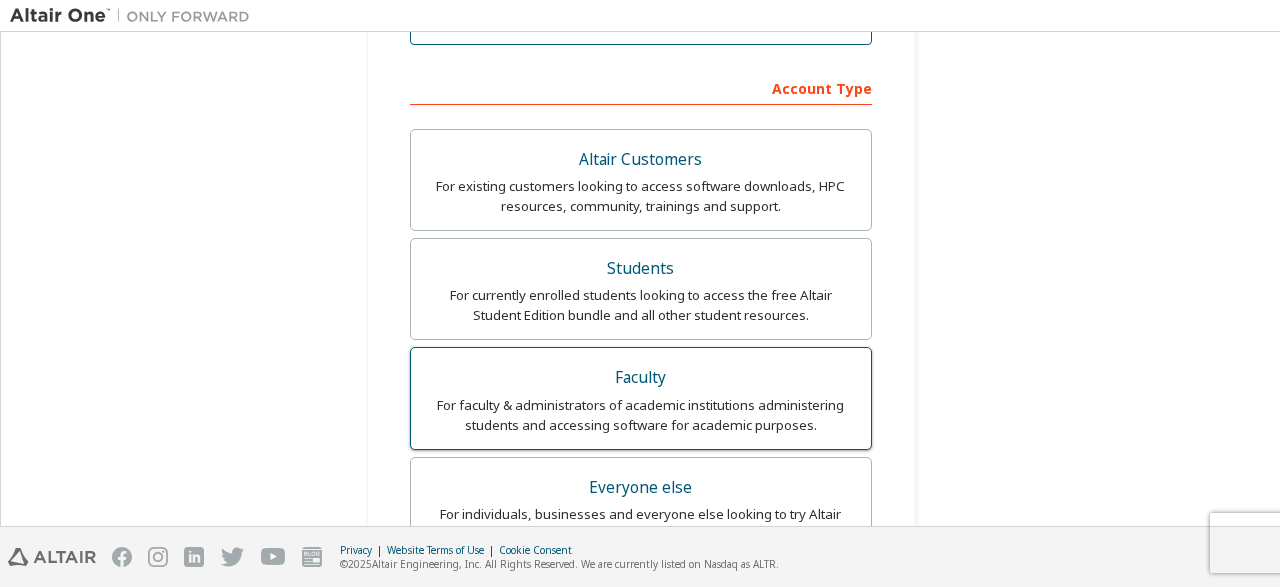 type on "**********" 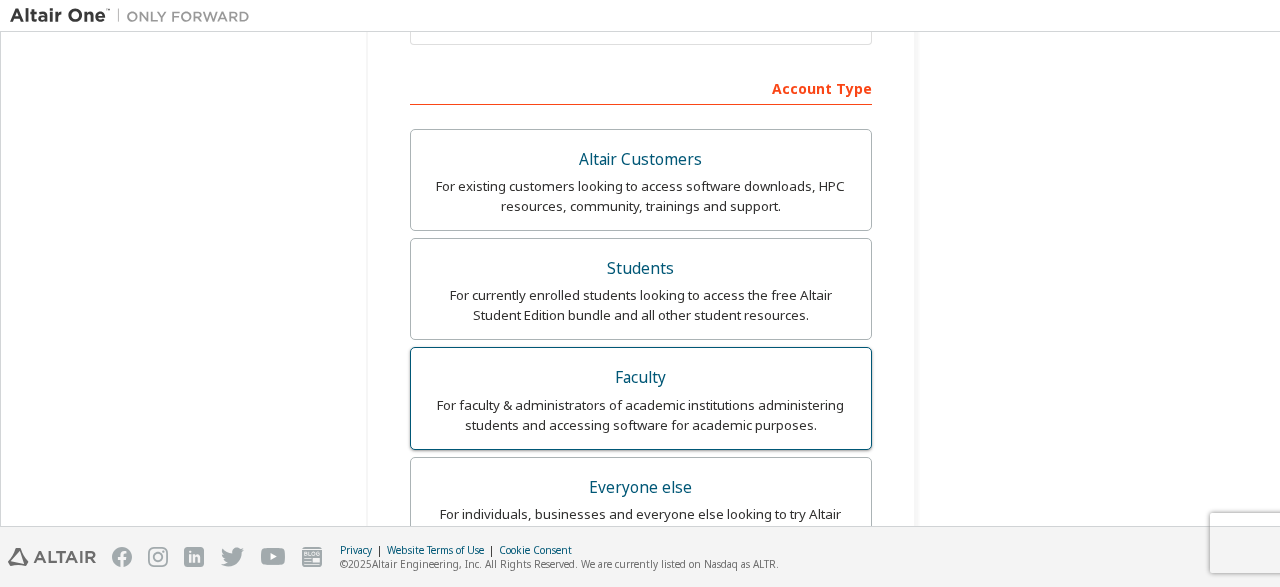 click on "Faculty" at bounding box center [641, 378] 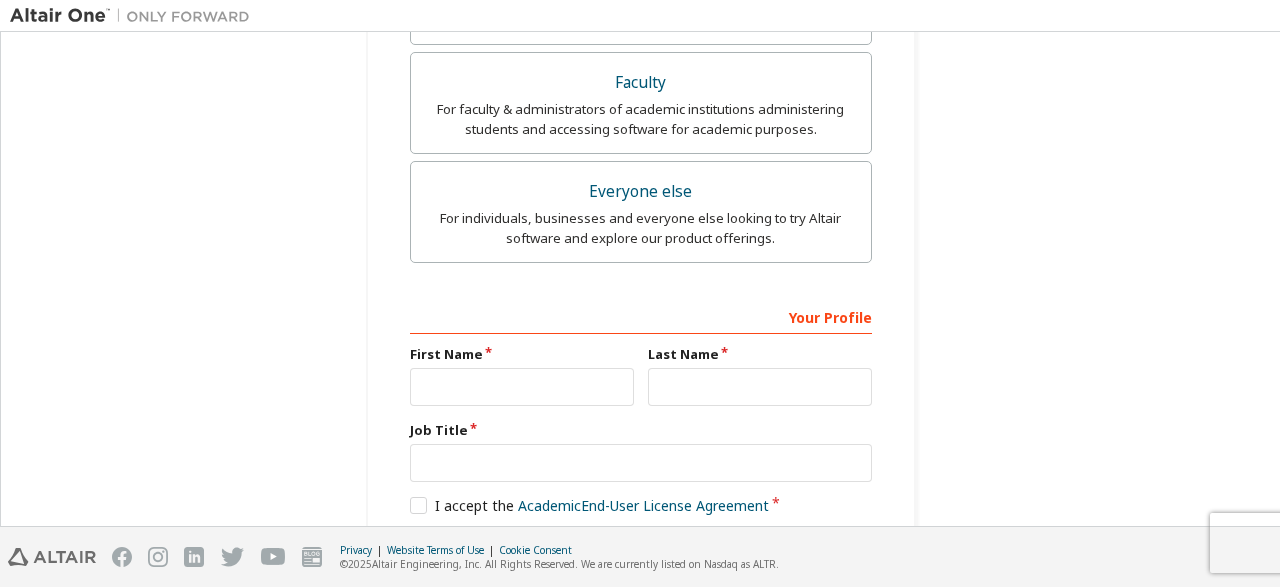 scroll, scrollTop: 731, scrollLeft: 0, axis: vertical 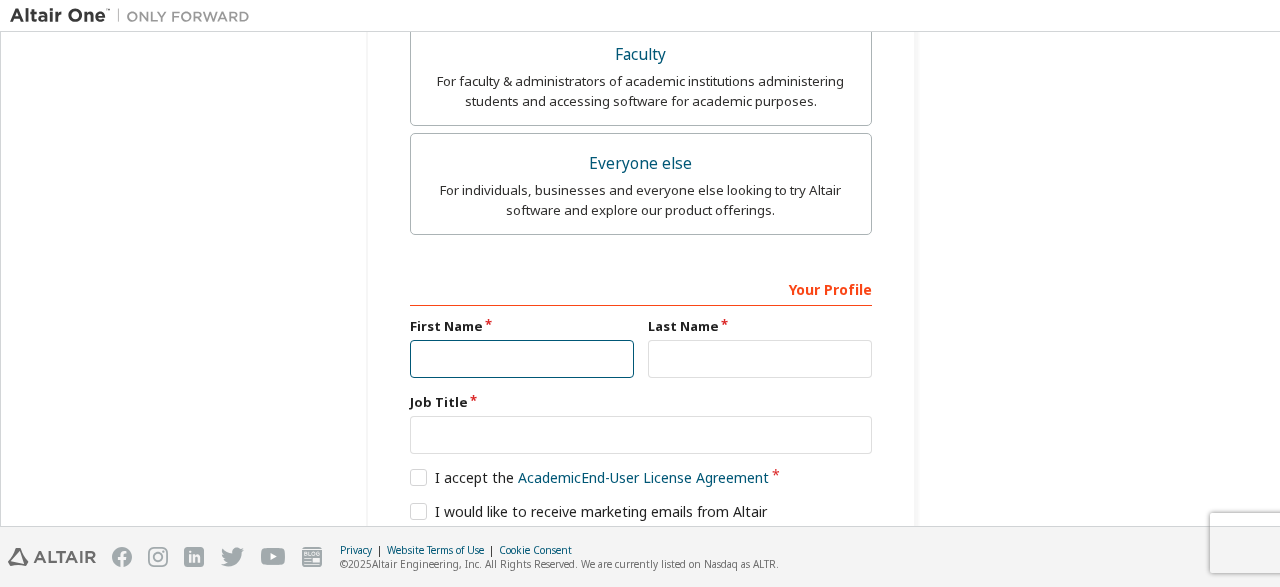 click at bounding box center (522, 359) 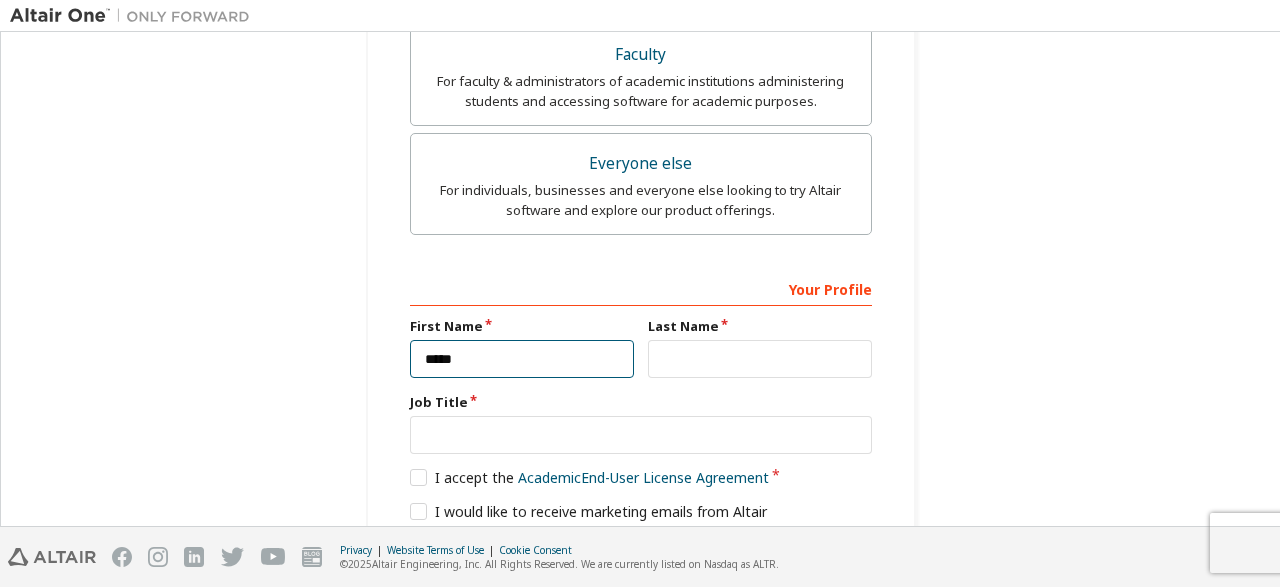 type on "*****" 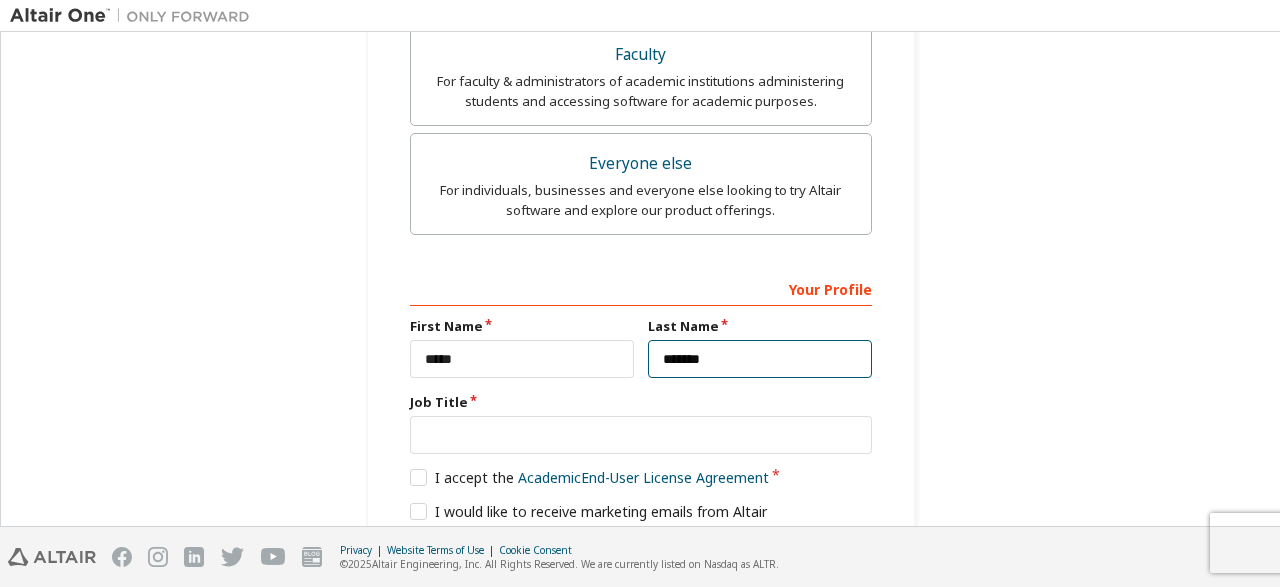 type on "*******" 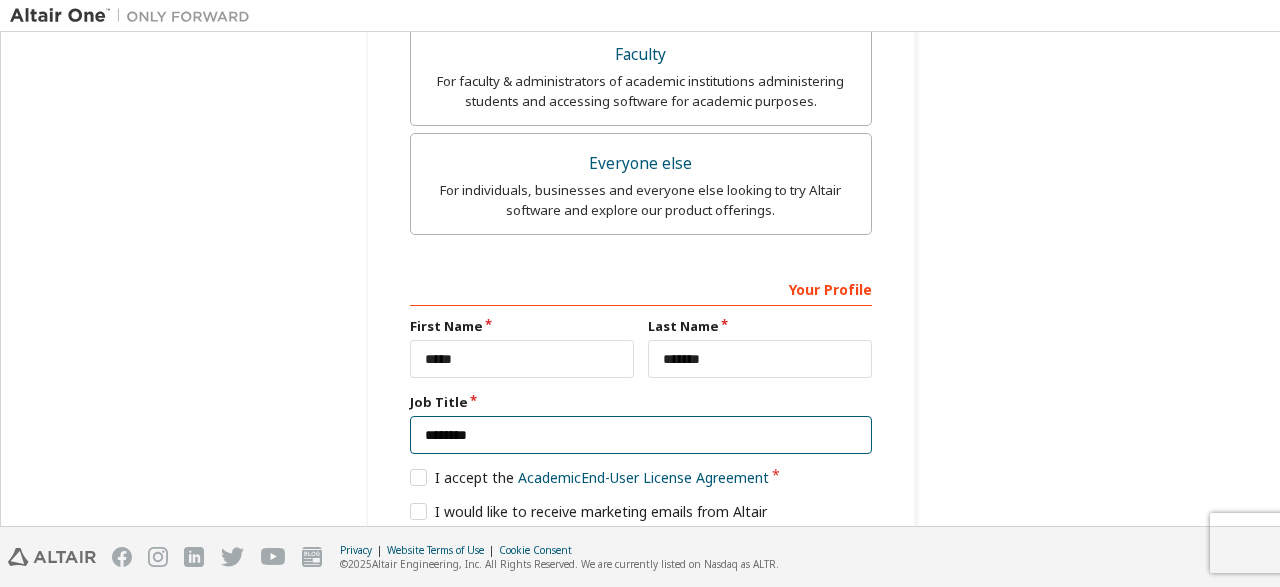 type on "********" 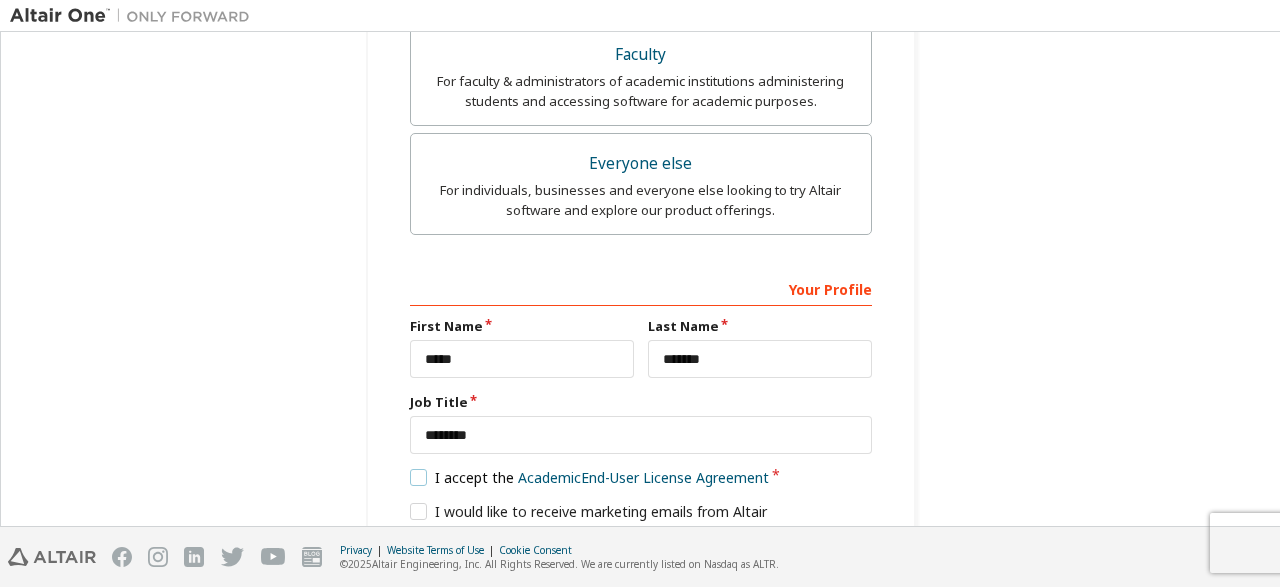 click on "I accept the   Academic   End-User License Agreement" at bounding box center [590, 477] 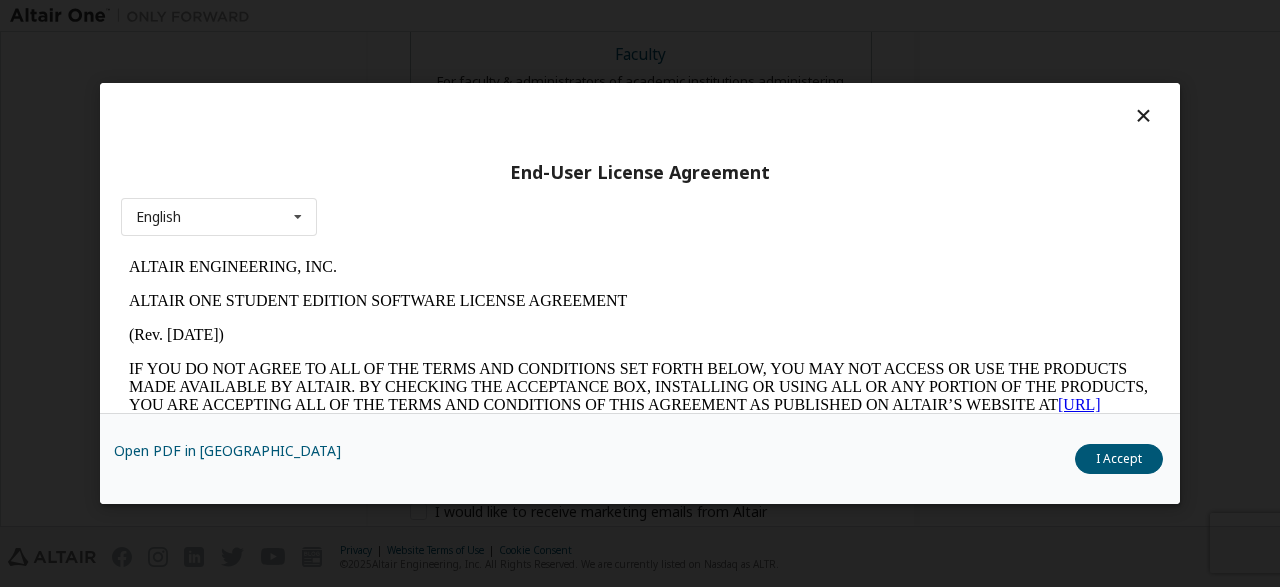 scroll, scrollTop: 0, scrollLeft: 0, axis: both 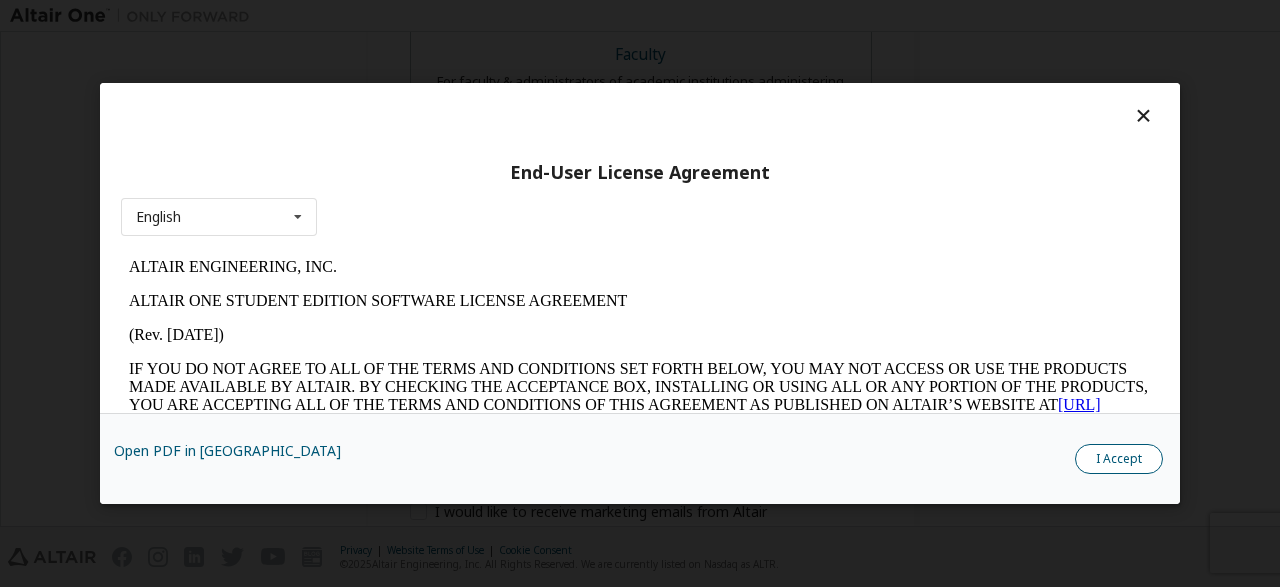 click on "I Accept" at bounding box center [1119, 459] 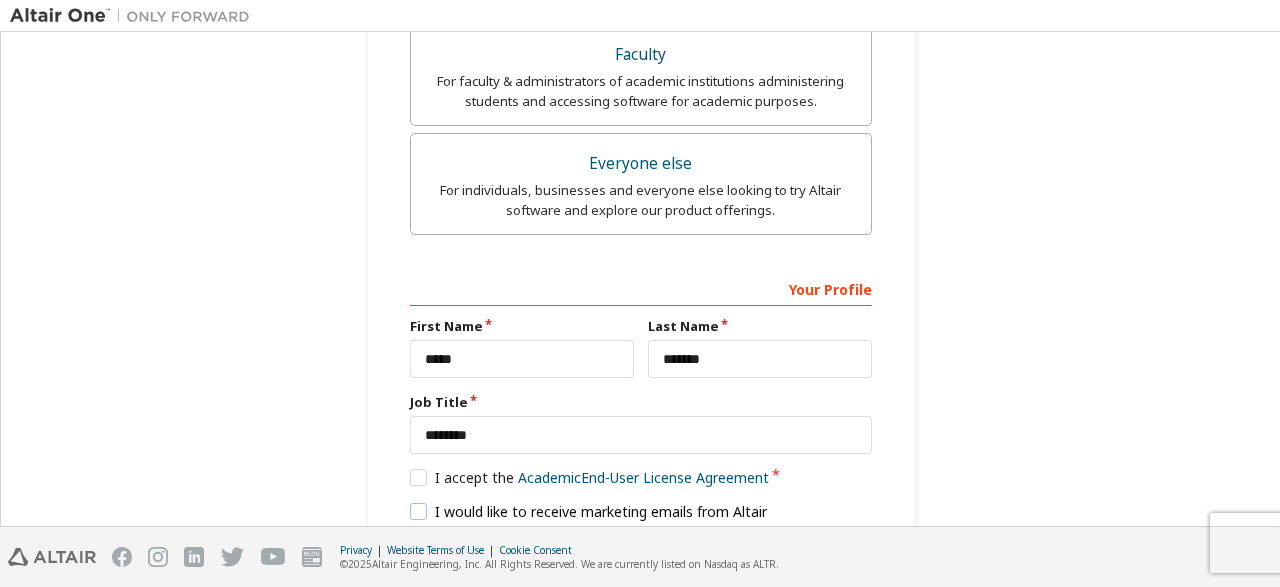 click on "I would like to receive marketing emails from Altair" at bounding box center [589, 511] 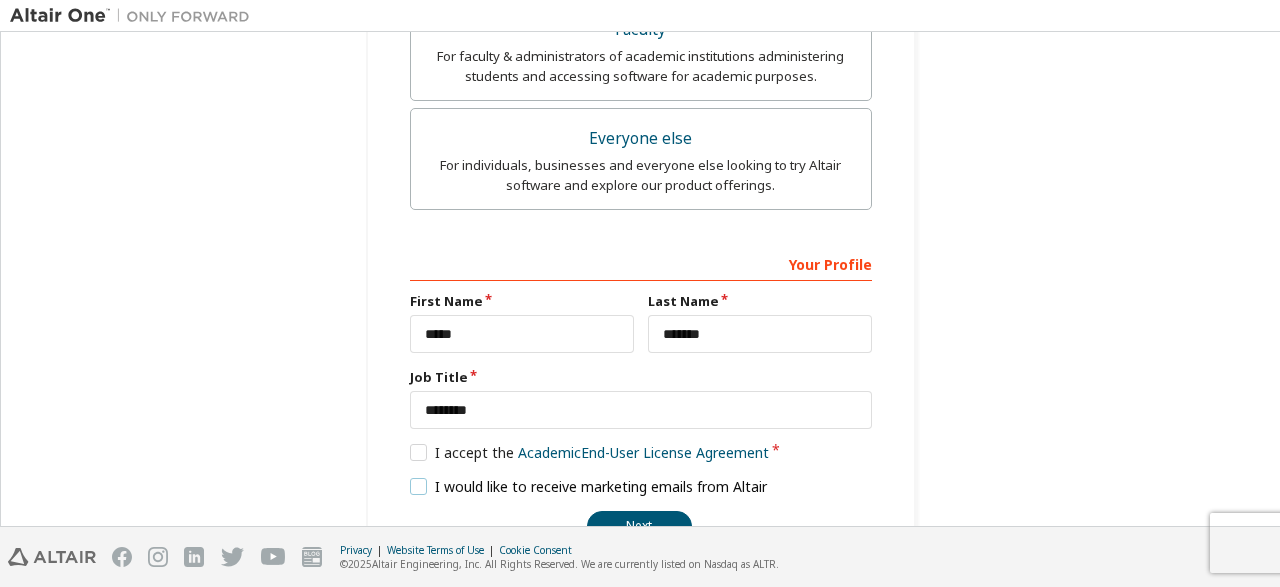 scroll, scrollTop: 809, scrollLeft: 0, axis: vertical 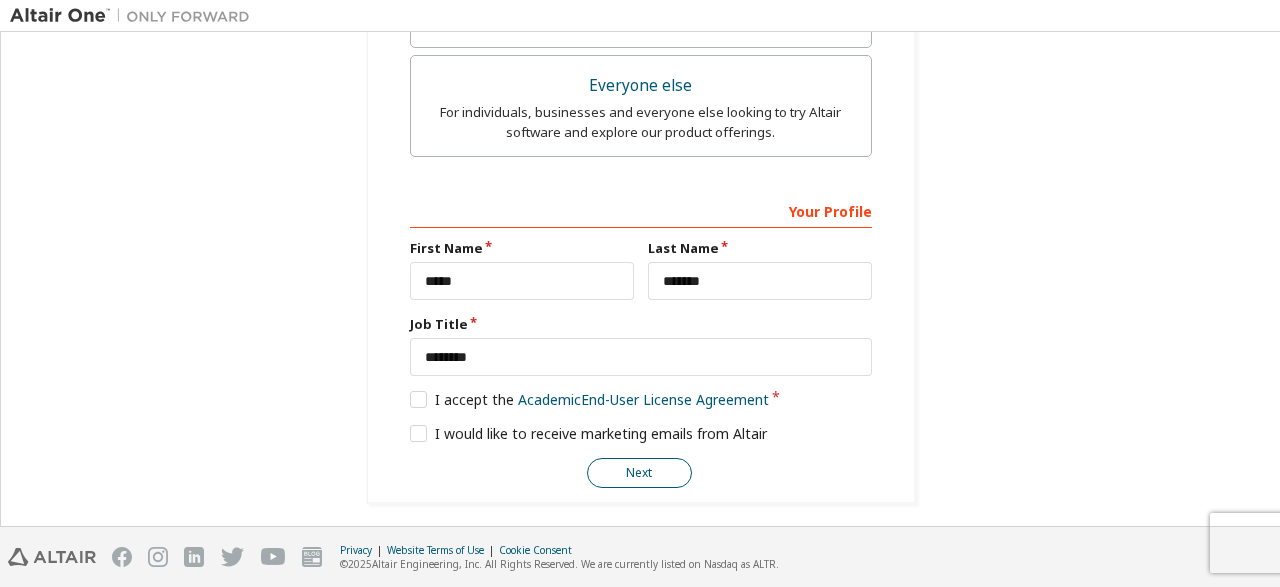 click on "Next" at bounding box center [639, 473] 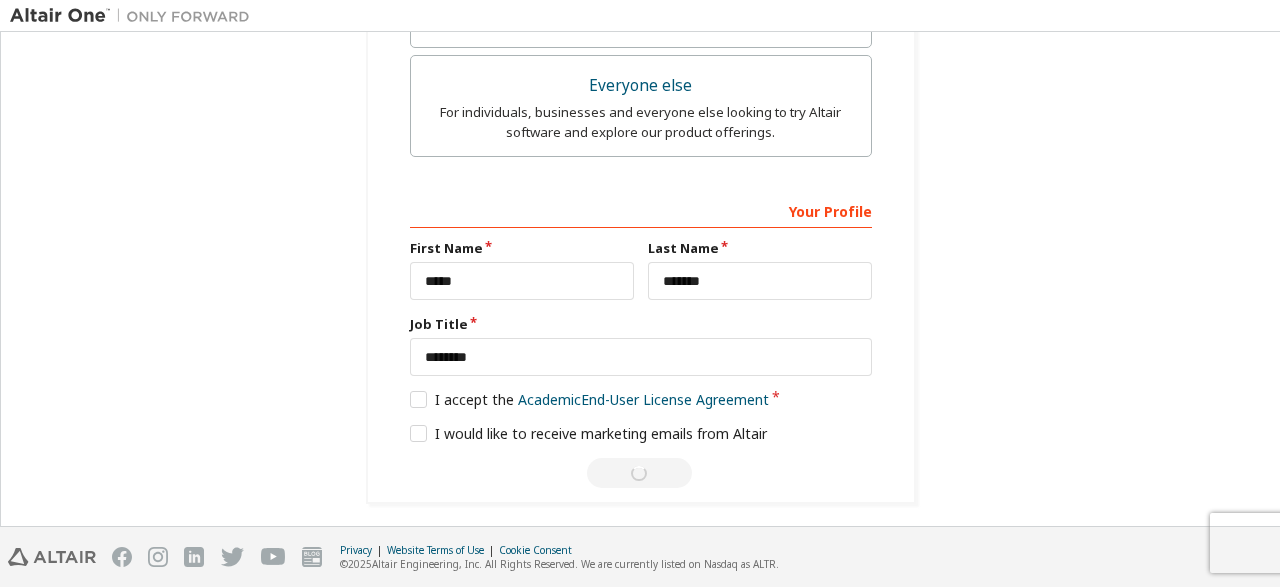 scroll, scrollTop: 56, scrollLeft: 0, axis: vertical 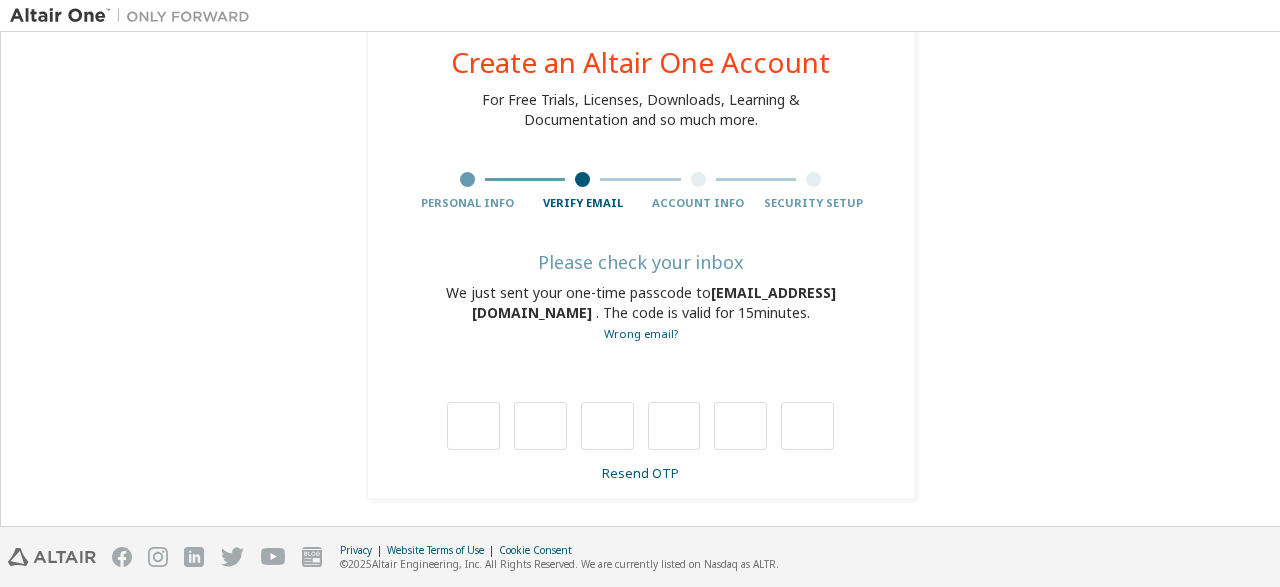 type on "*" 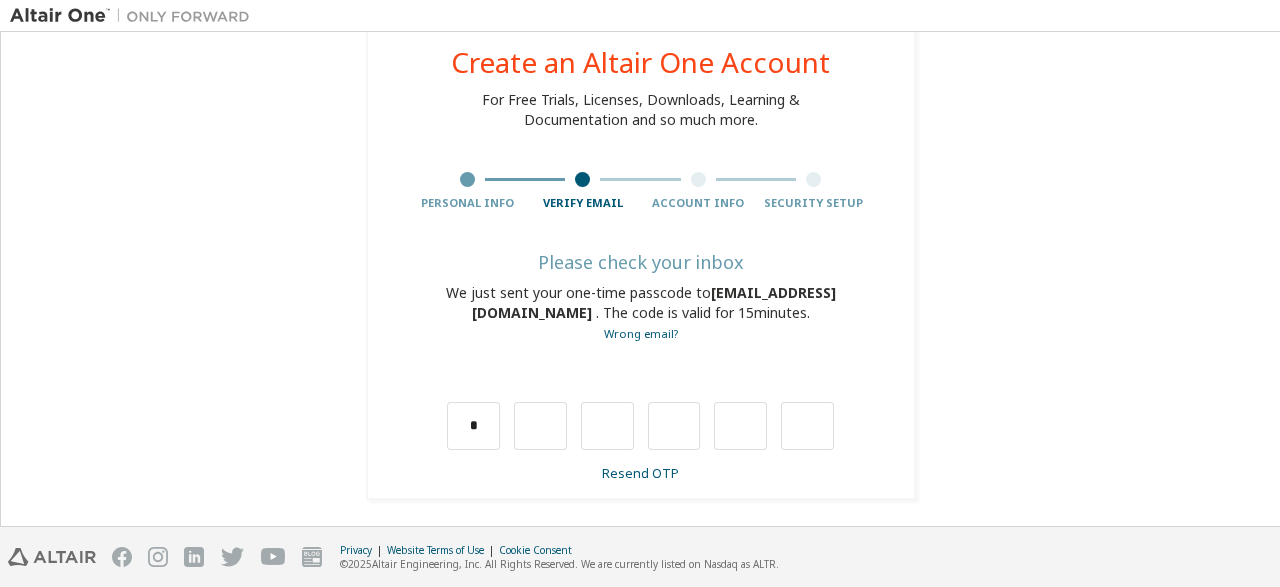 type on "*" 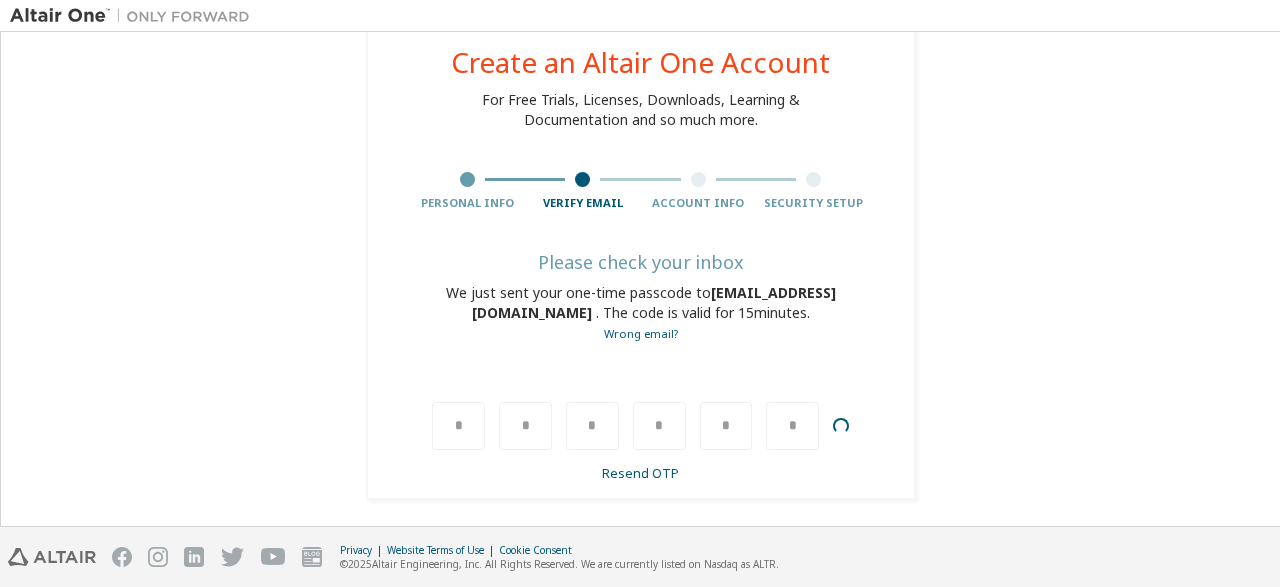 scroll, scrollTop: 4, scrollLeft: 0, axis: vertical 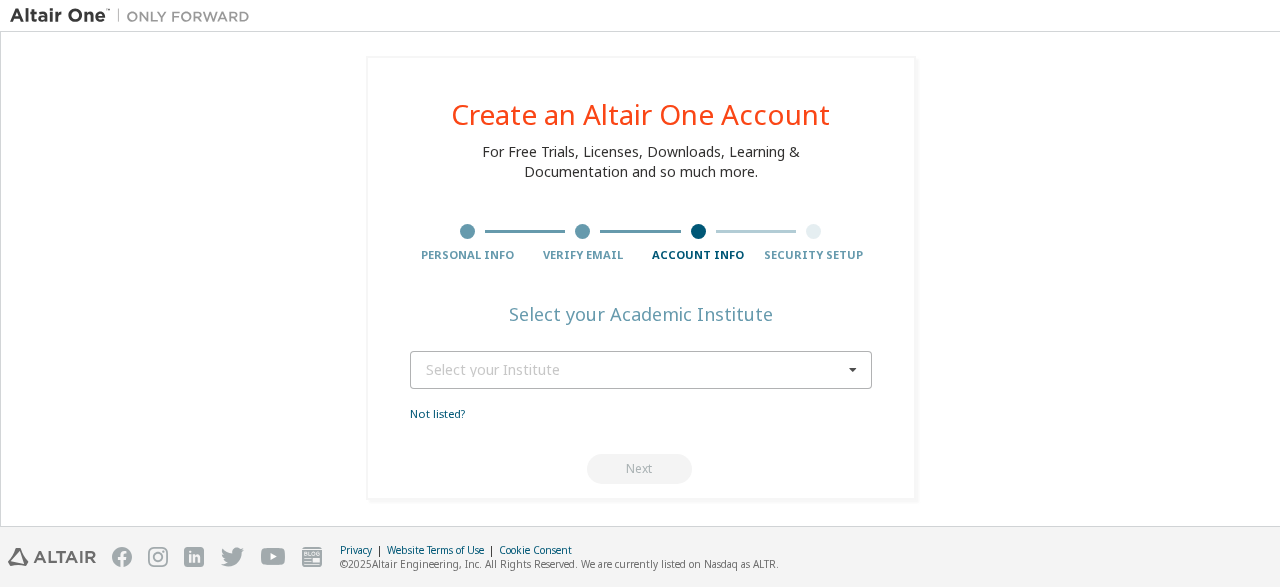 click at bounding box center (853, 370) 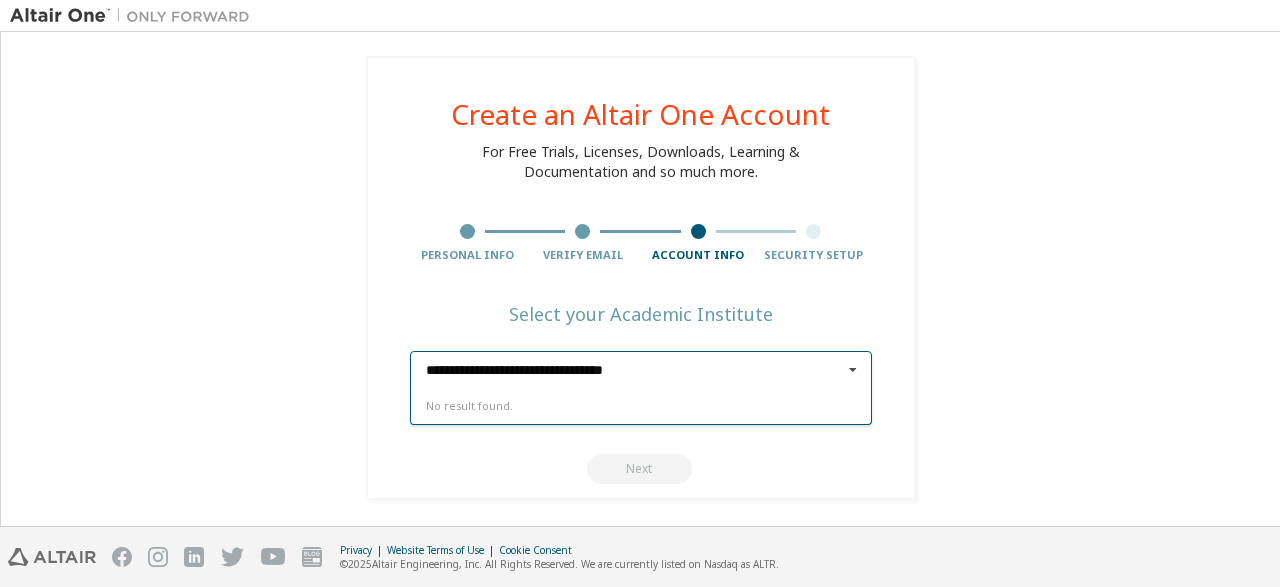 click on "**********" at bounding box center (642, 370) 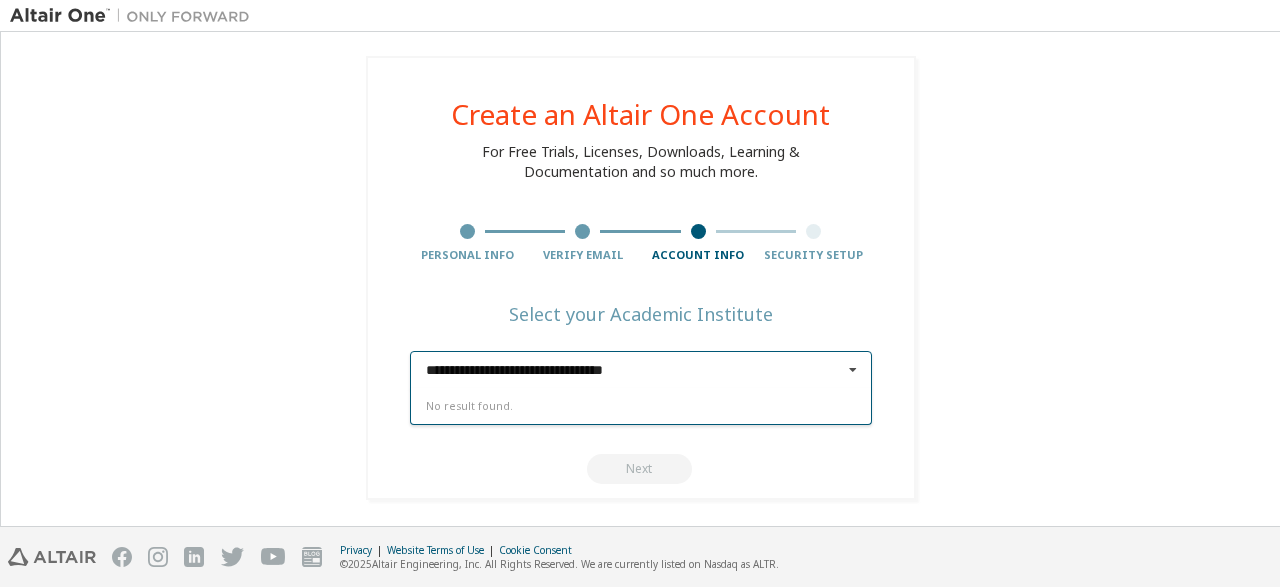 type 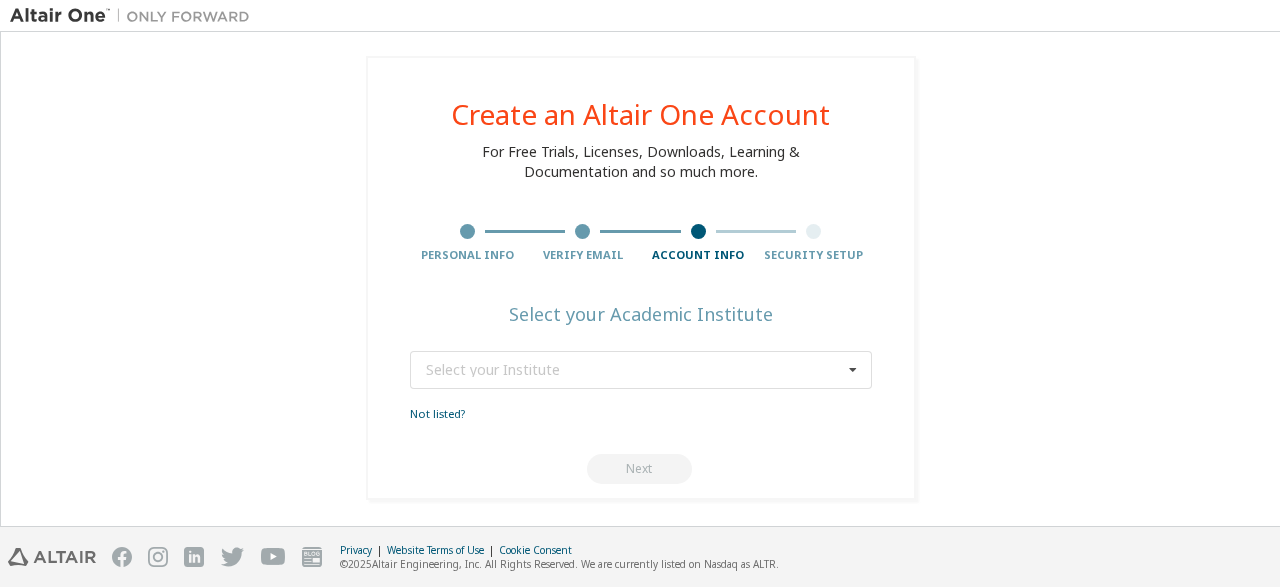 click on "Create an Altair One Account For Free Trials, Licenses, Downloads, Learning &  Documentation and so much more. Personal Info Verify Email Account Info Security Setup Select your Academic Institute Select your Institute [GEOGRAPHIC_DATA] Sekolah Tinggi Teknologi Terpadu [PERSON_NAME] Not listed? Next" at bounding box center [640, 278] 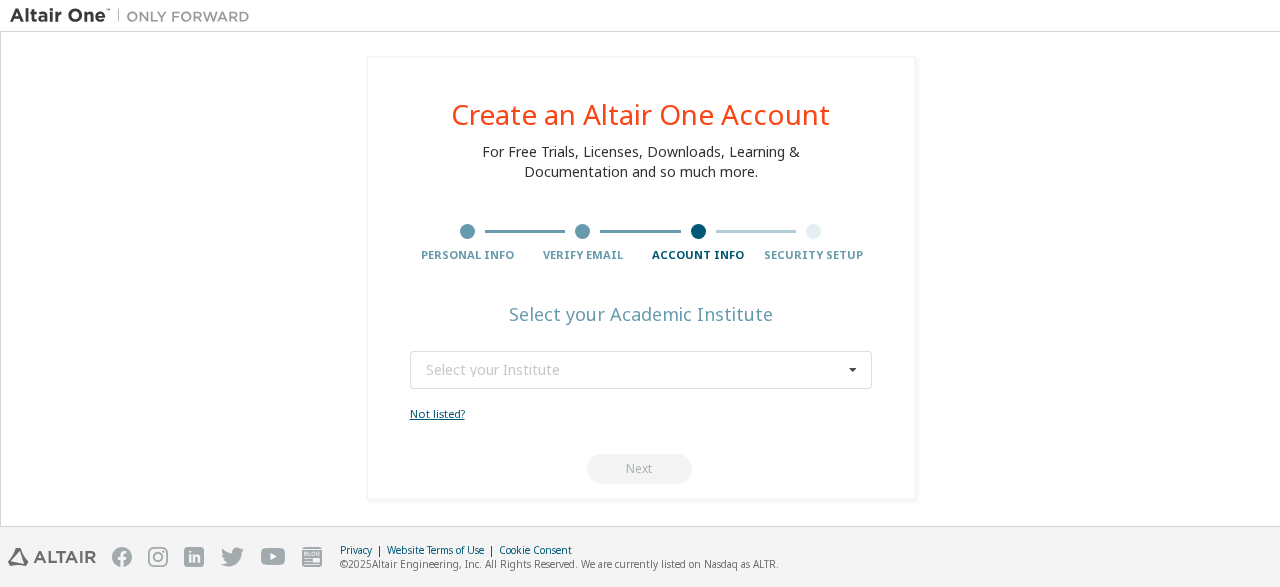 click on "Not listed?" at bounding box center [437, 413] 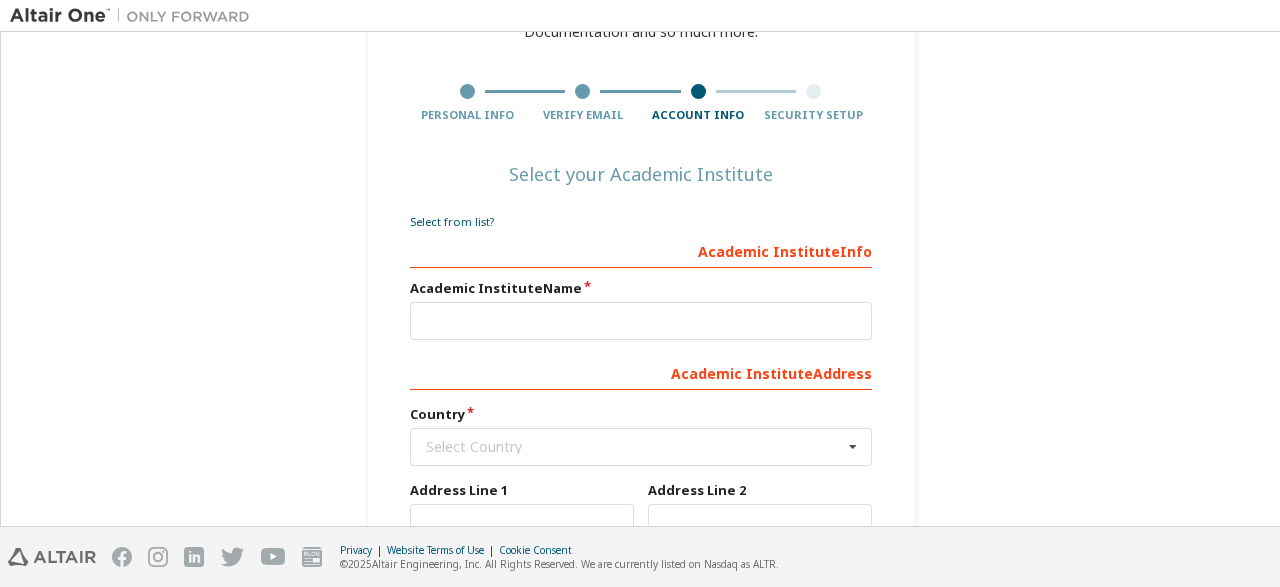 scroll, scrollTop: 146, scrollLeft: 0, axis: vertical 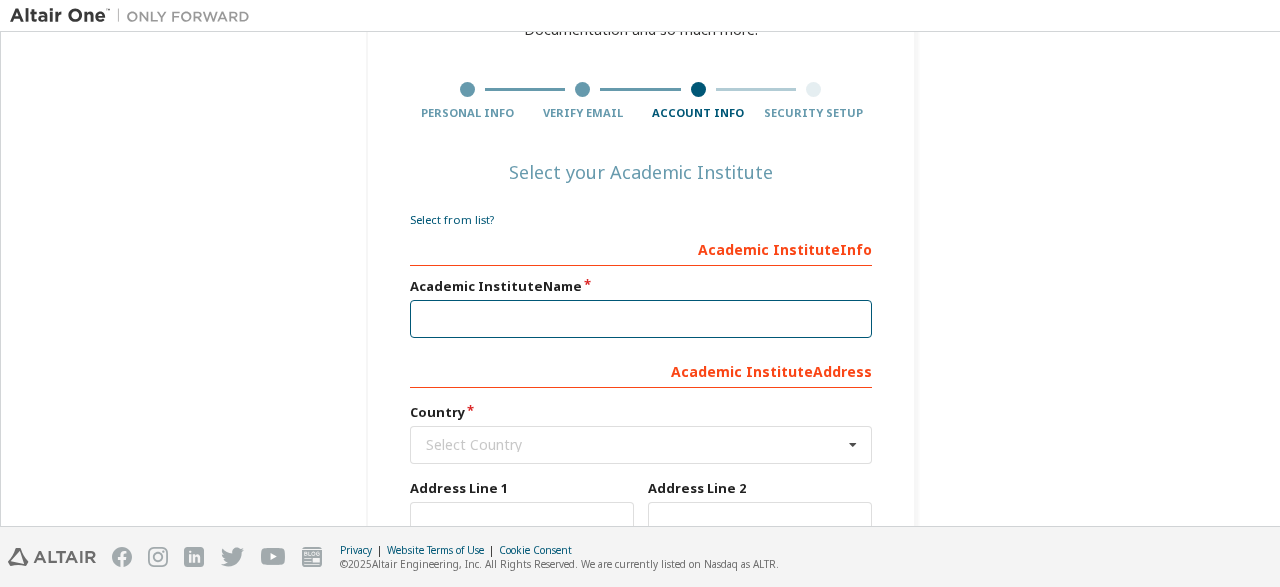 click at bounding box center [641, 319] 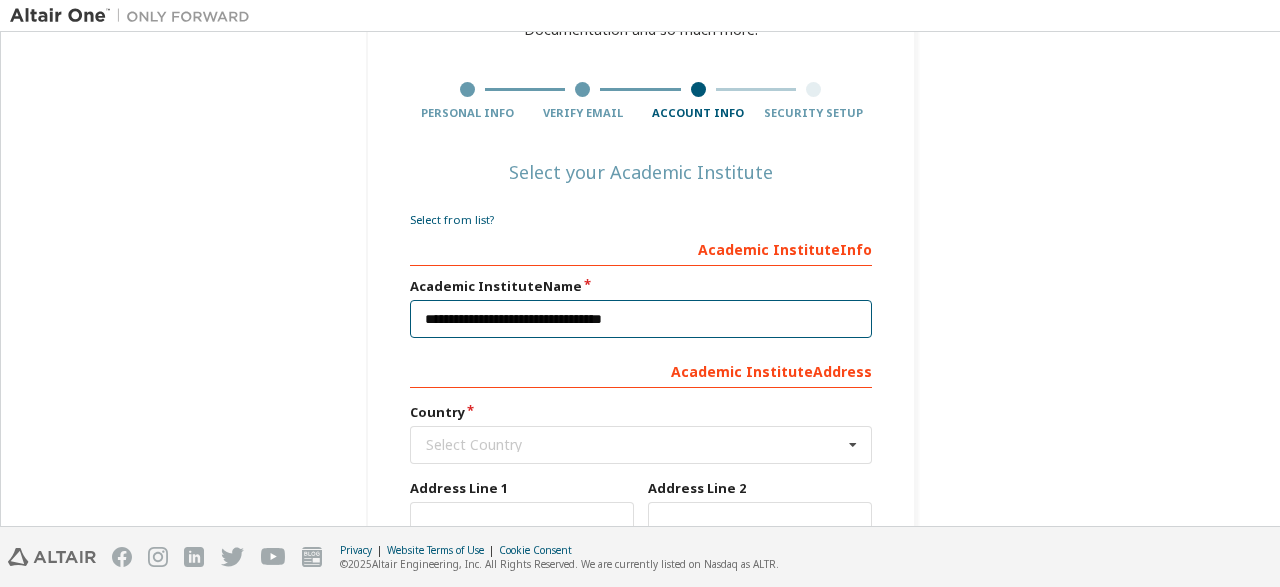 type on "**********" 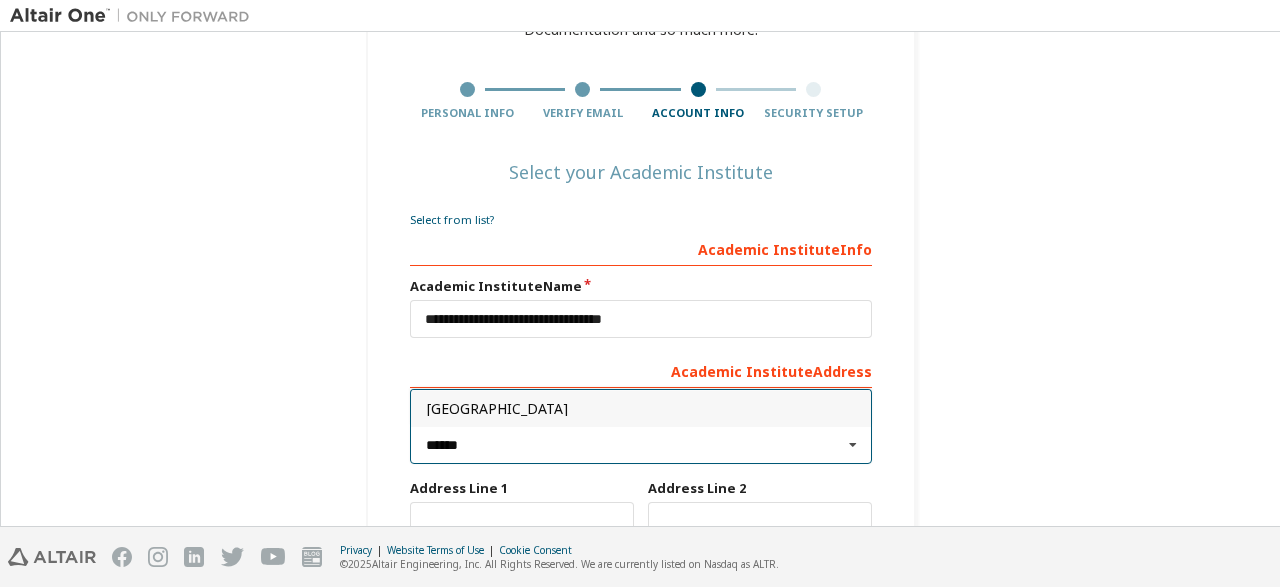 type on "******" 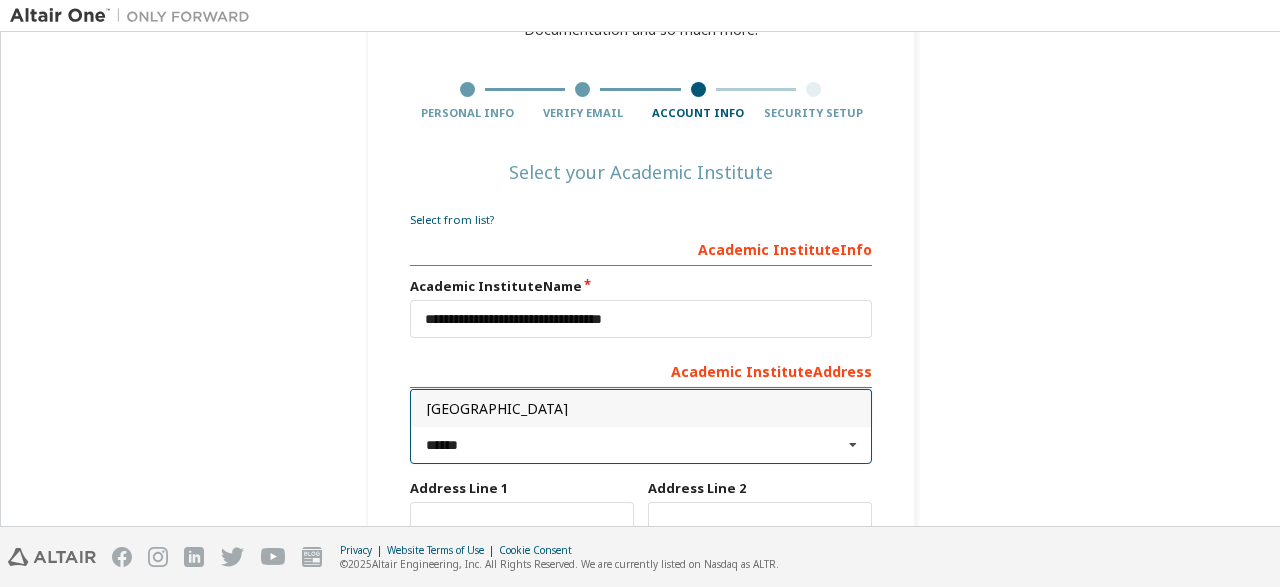click on "[GEOGRAPHIC_DATA]" at bounding box center (641, 409) 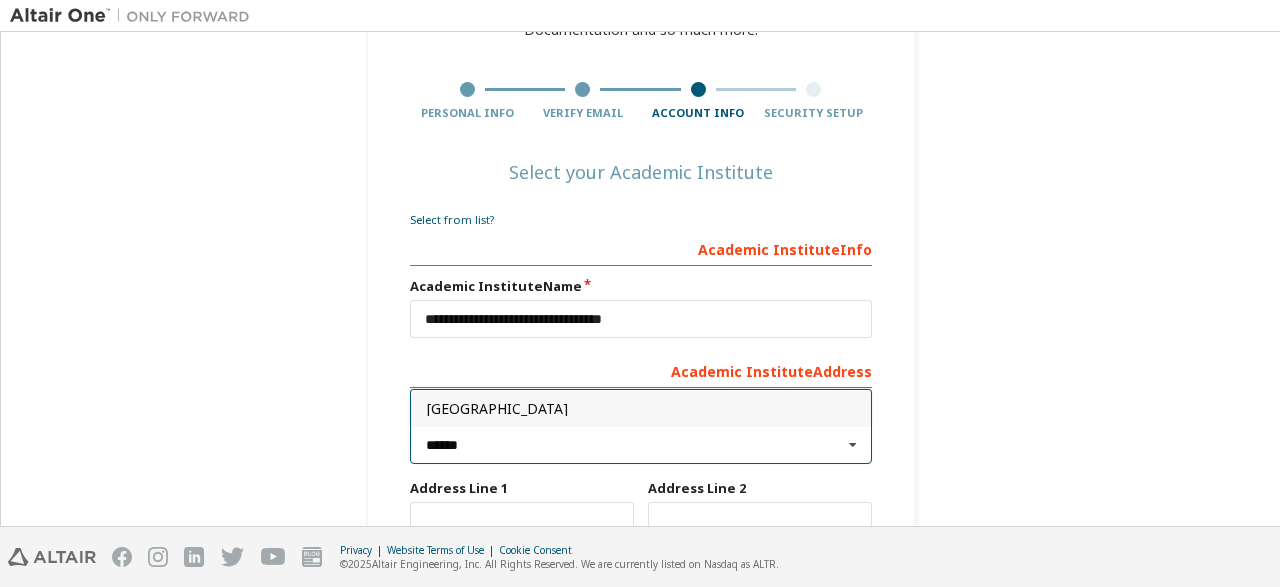 type on "***" 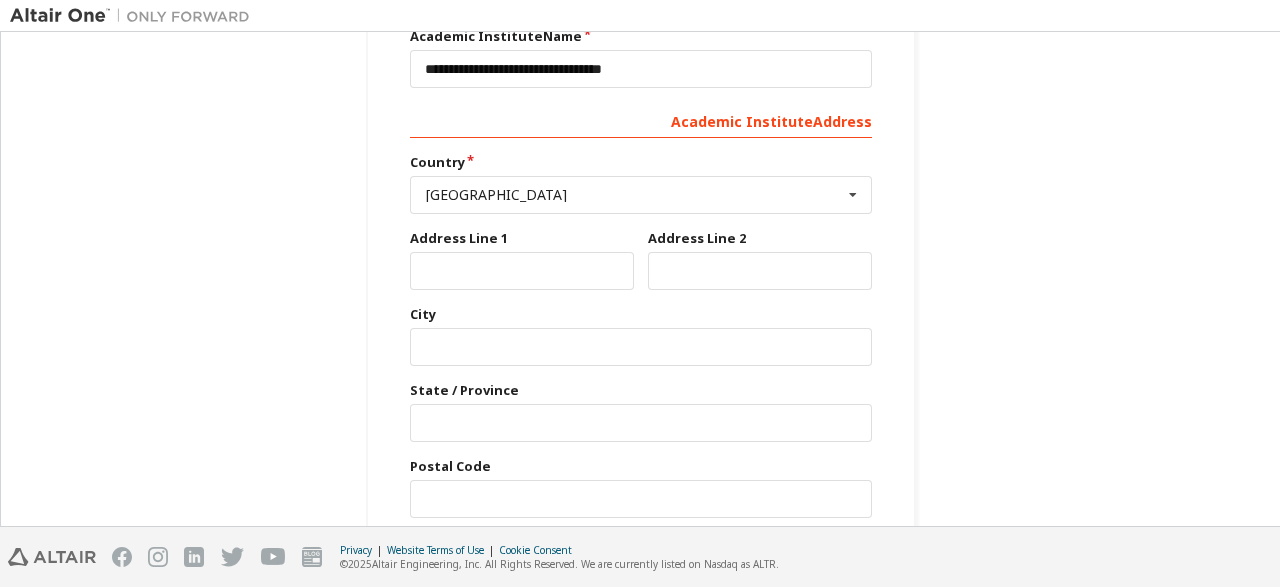 scroll, scrollTop: 400, scrollLeft: 0, axis: vertical 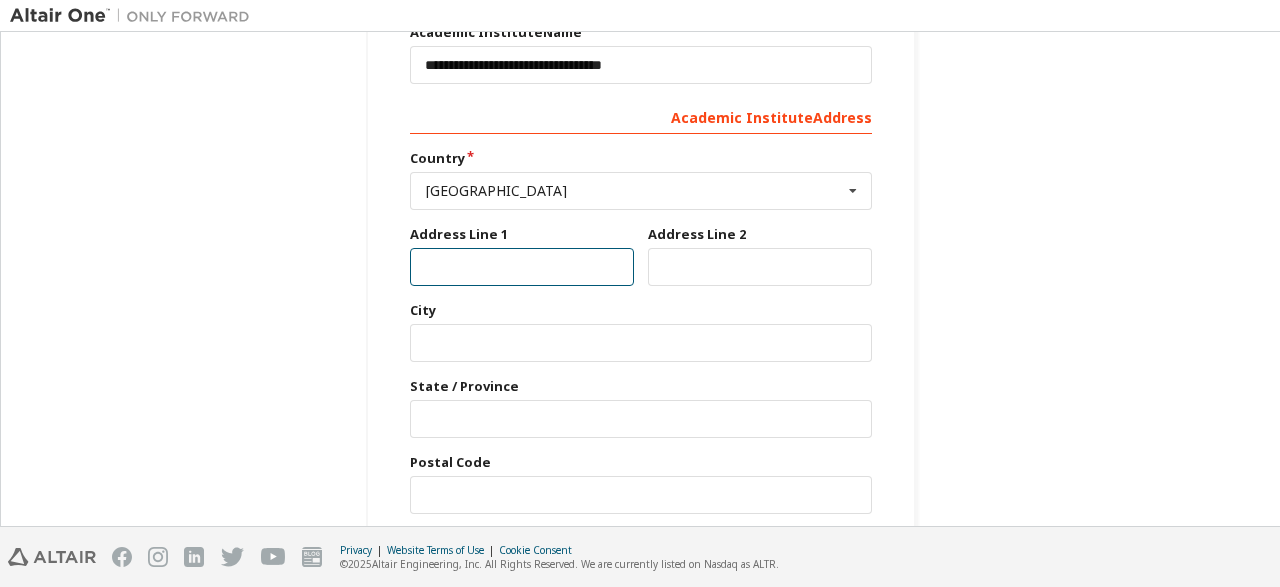 click at bounding box center [522, 267] 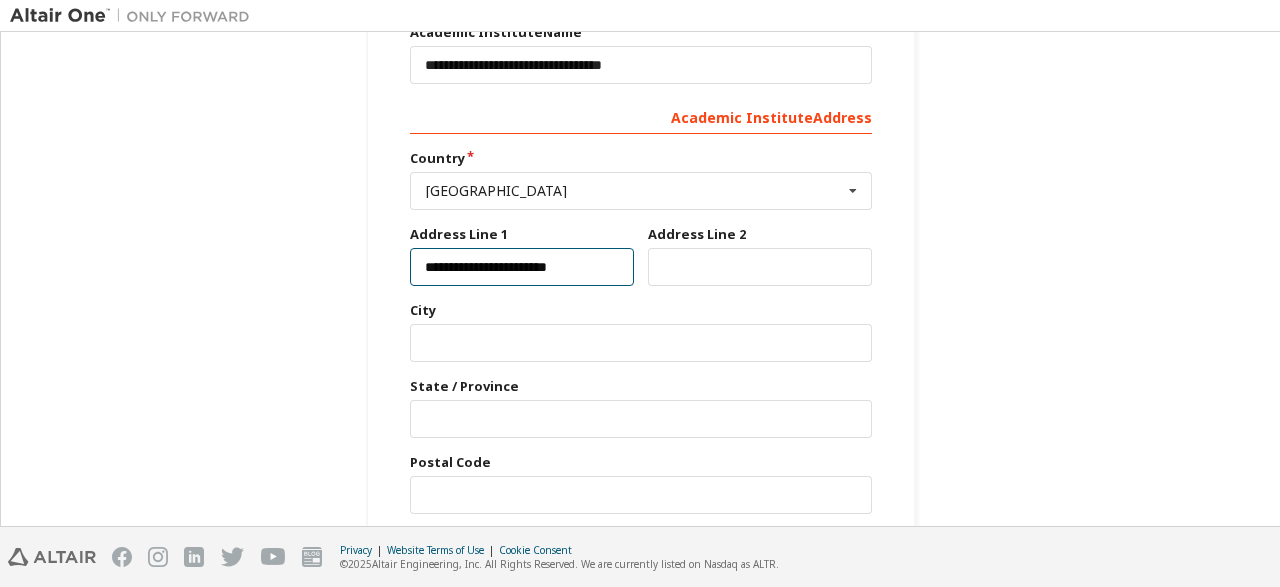type on "**********" 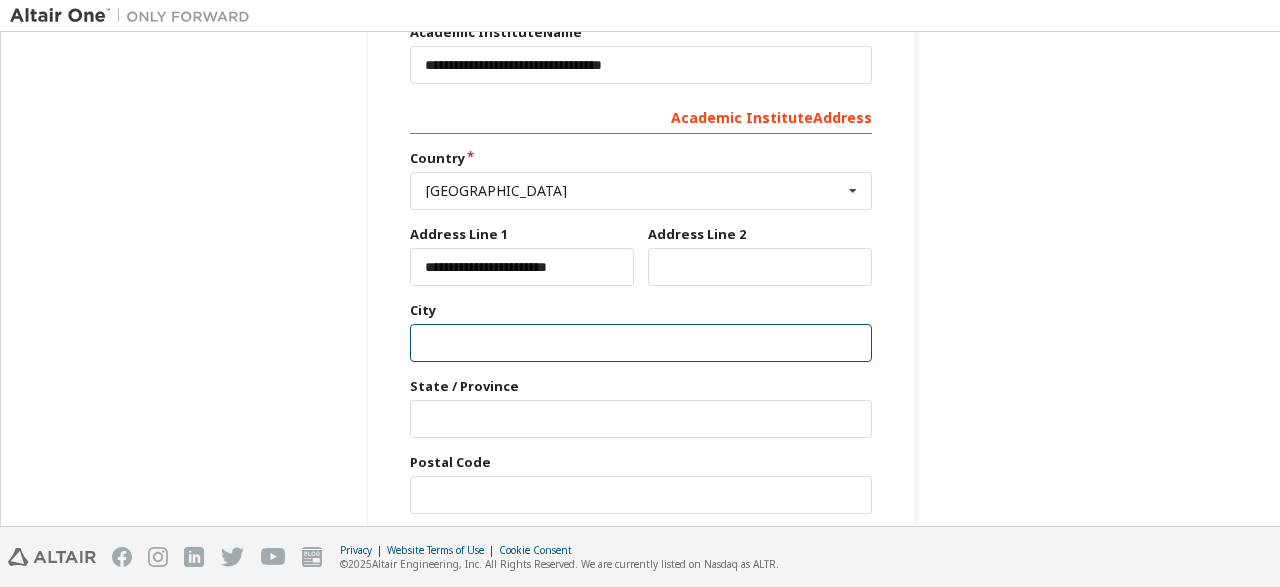 click at bounding box center [641, 343] 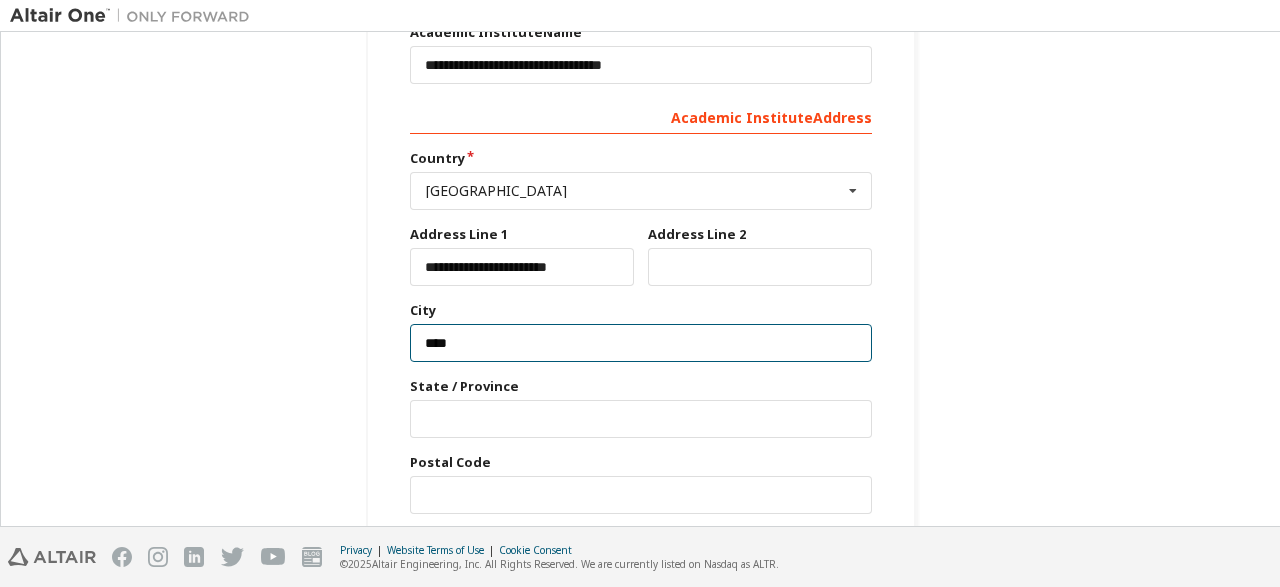 click on "****" at bounding box center [641, 343] 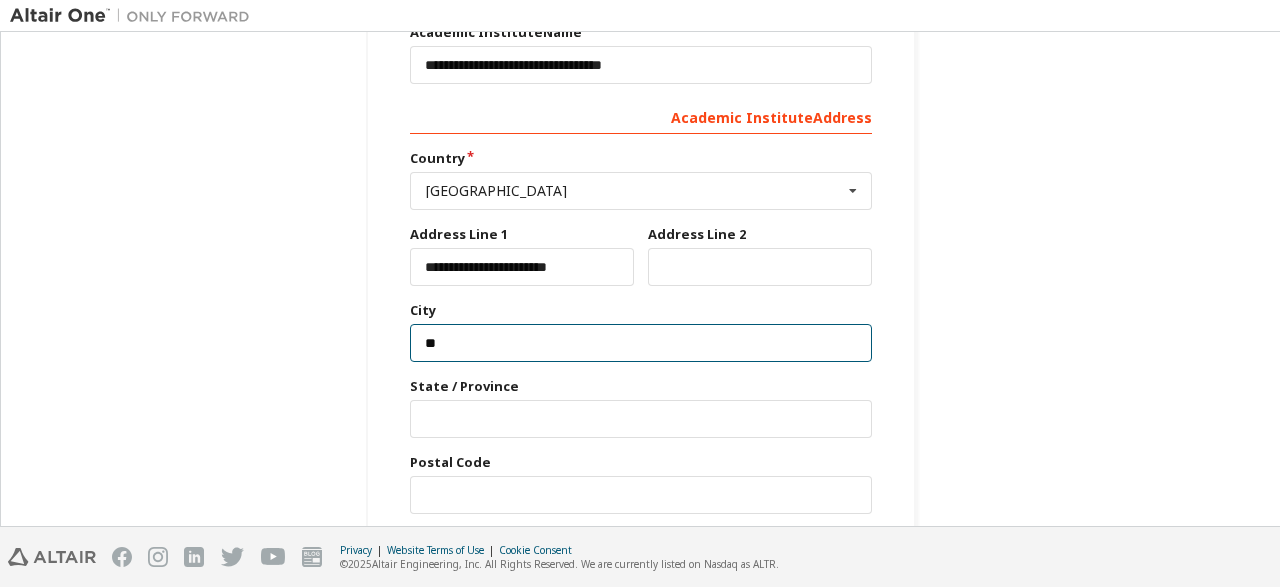 type on "*" 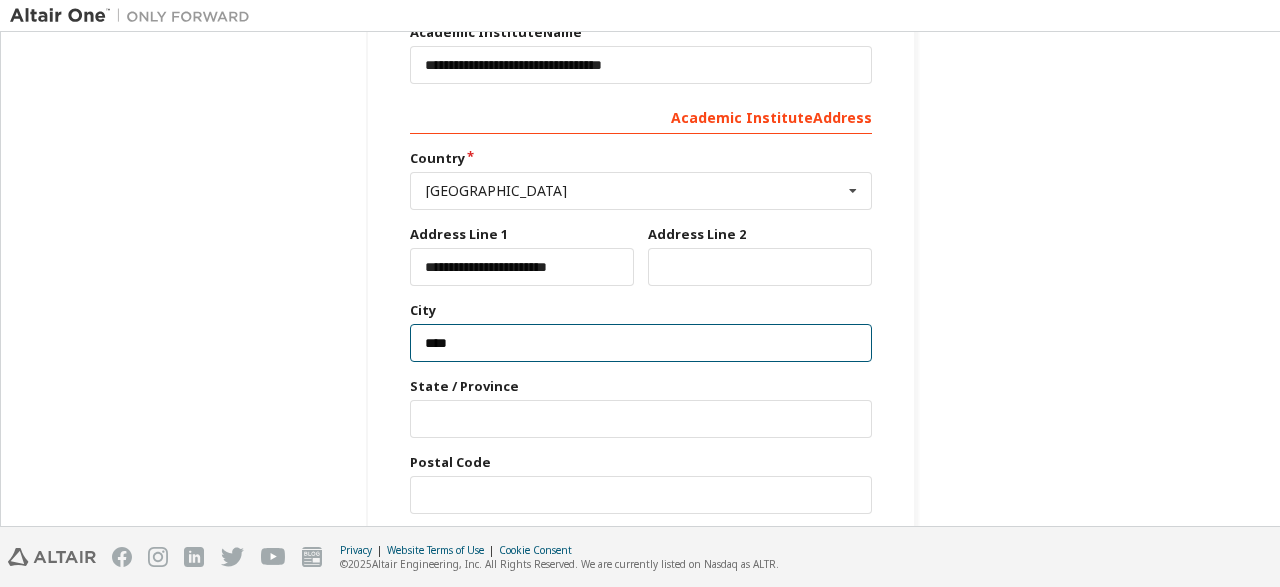 type on "****" 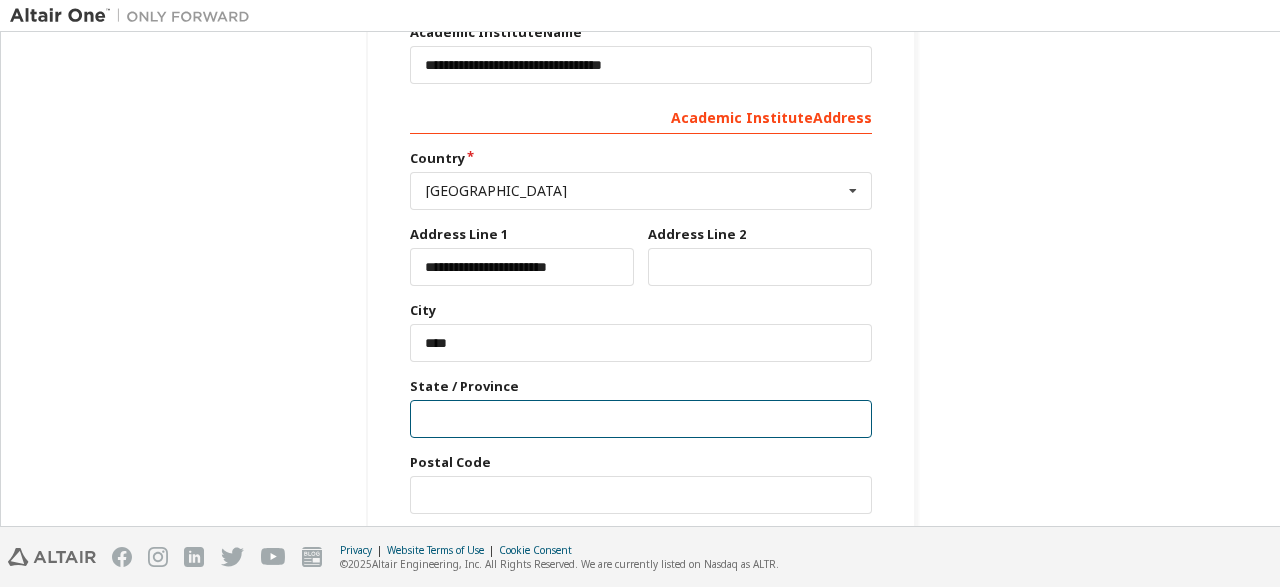 click at bounding box center (641, 419) 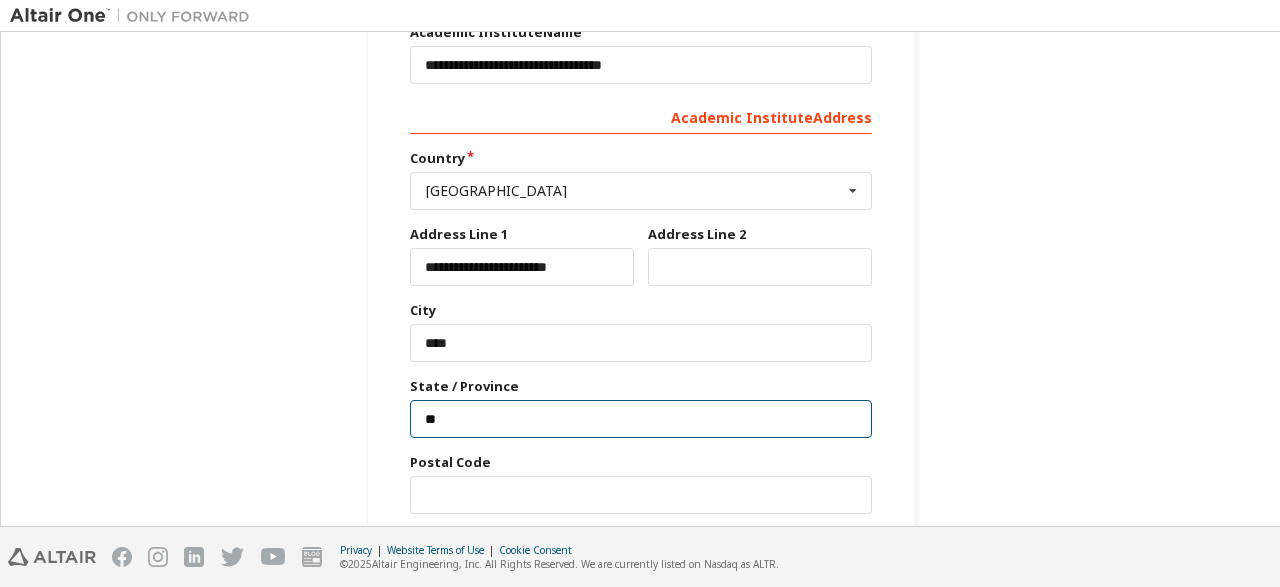 type on "*" 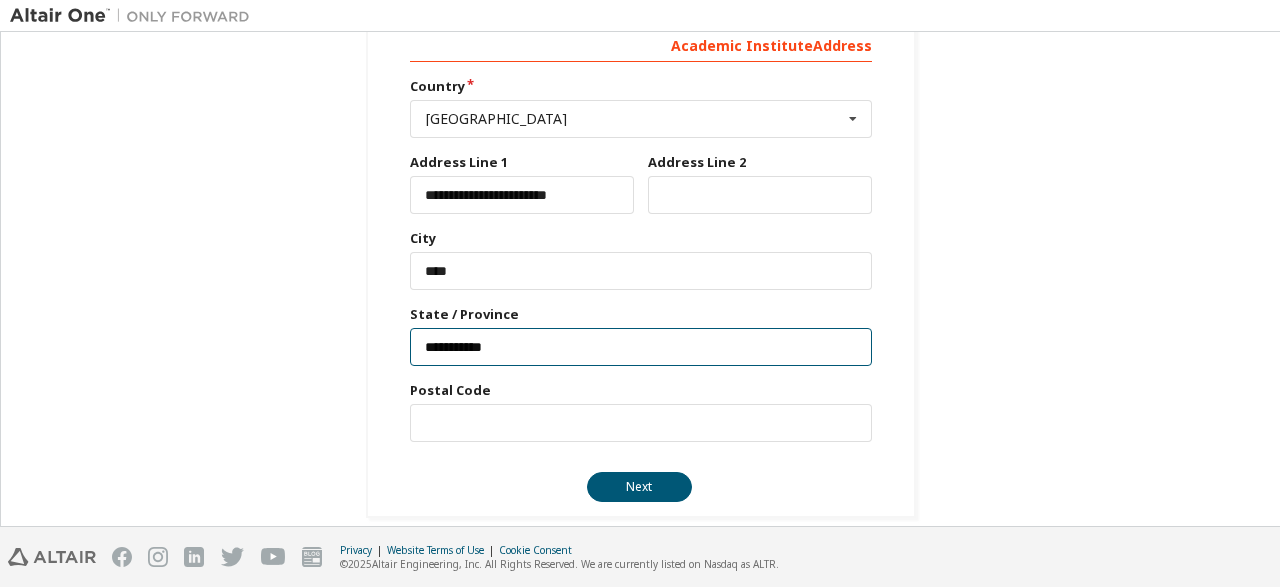 scroll, scrollTop: 486, scrollLeft: 0, axis: vertical 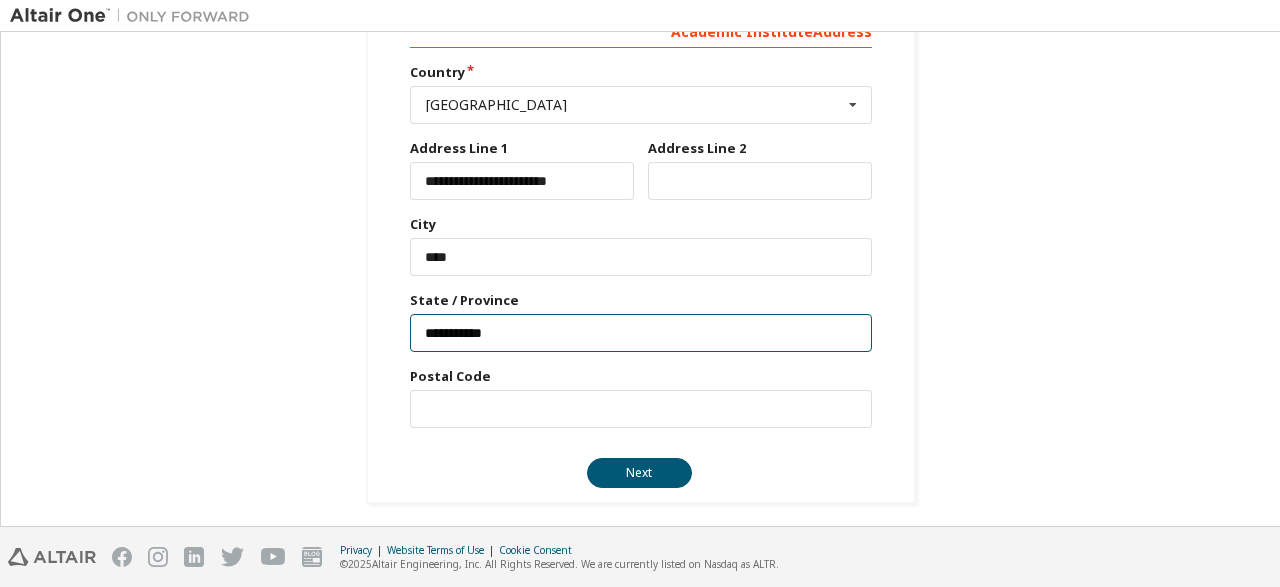 drag, startPoint x: 607, startPoint y: 323, endPoint x: 128, endPoint y: 373, distance: 481.60254 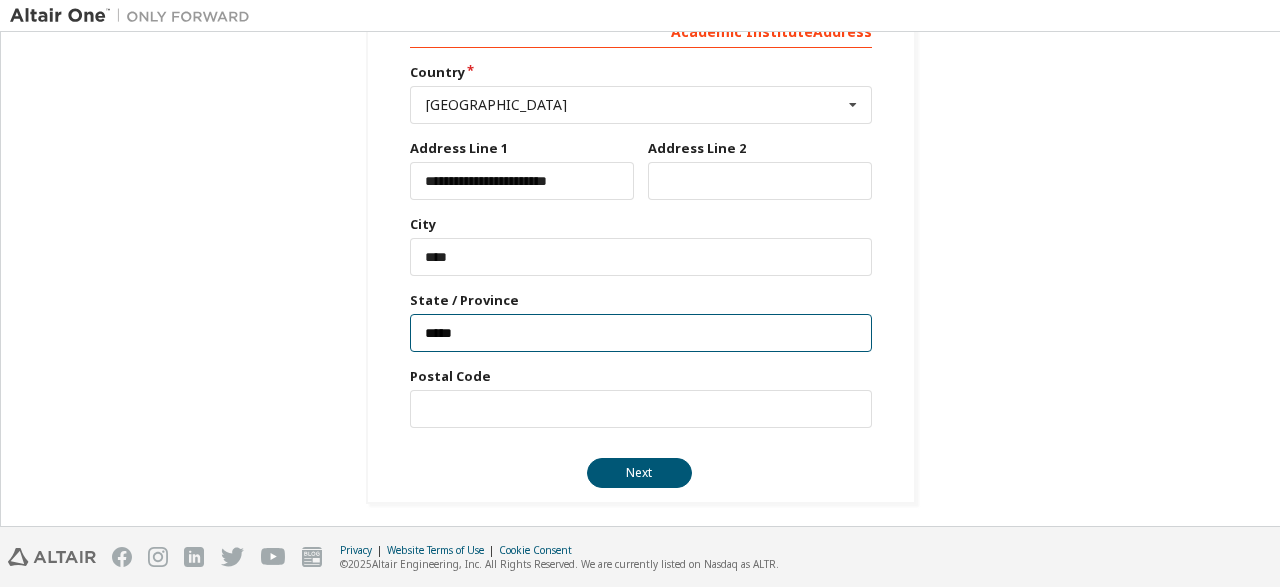 type on "*****" 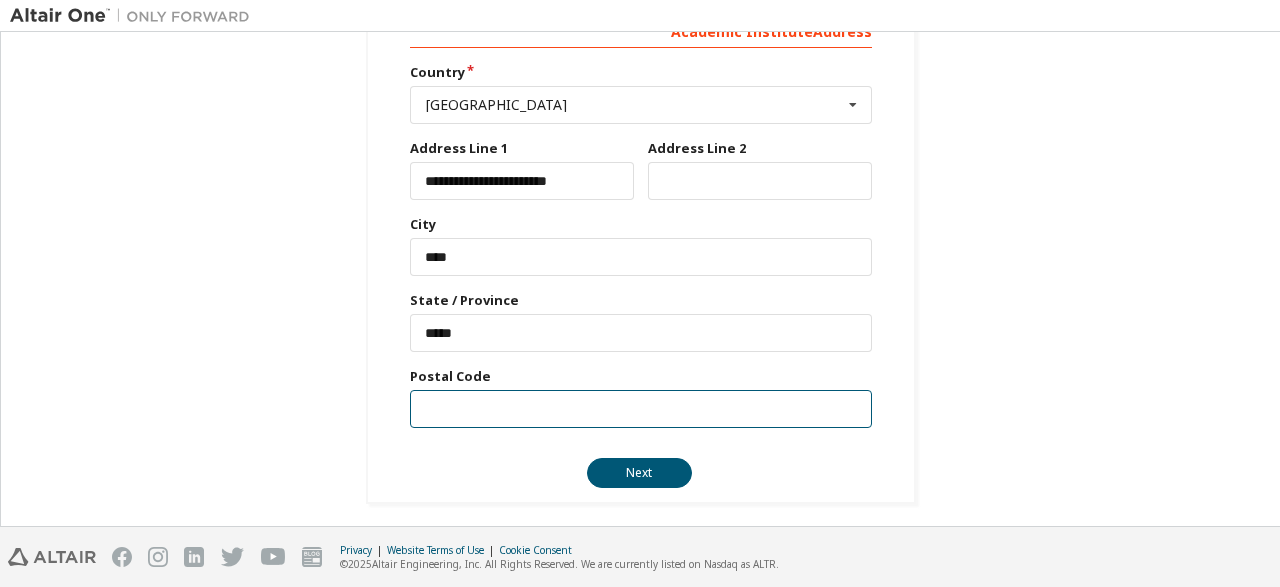 click at bounding box center [641, 409] 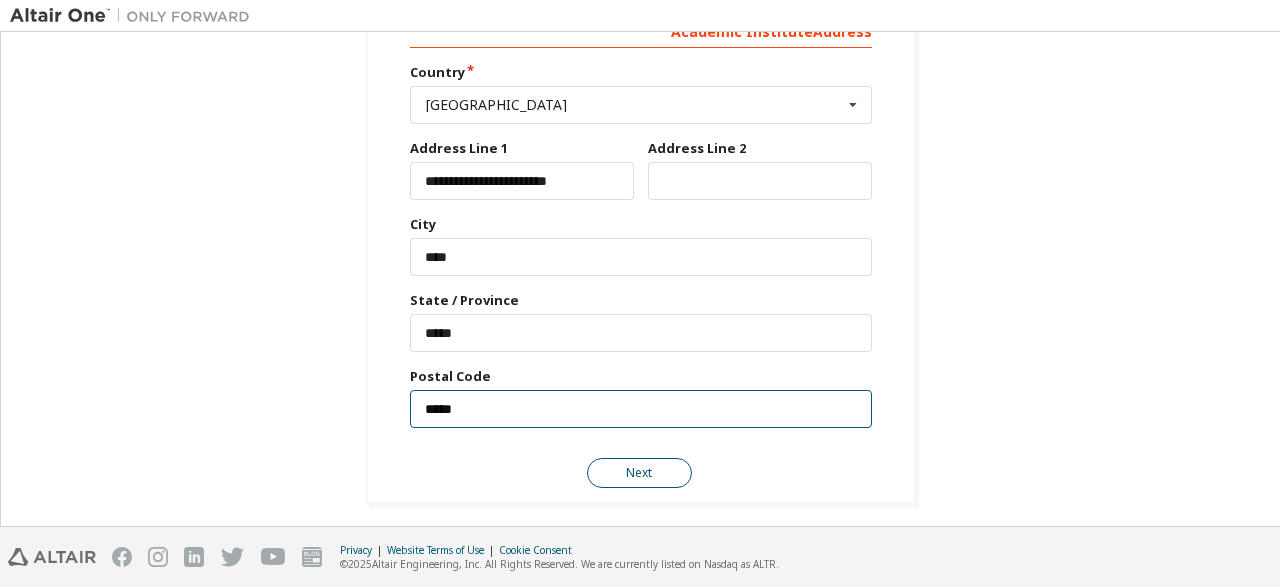 type on "*****" 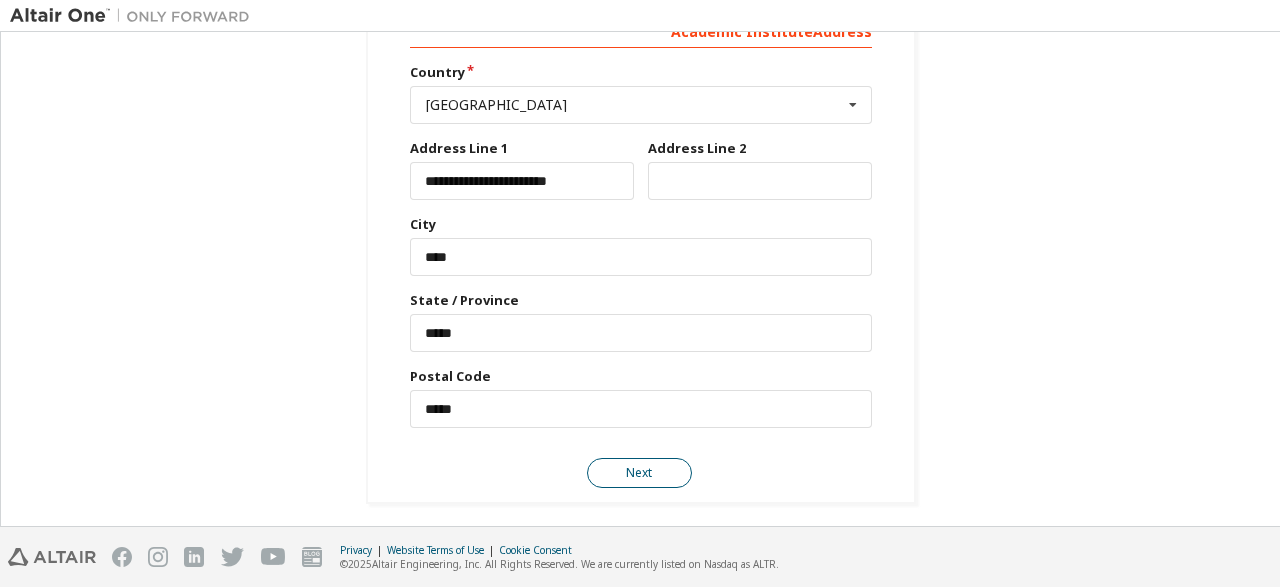 click on "Next" at bounding box center (639, 473) 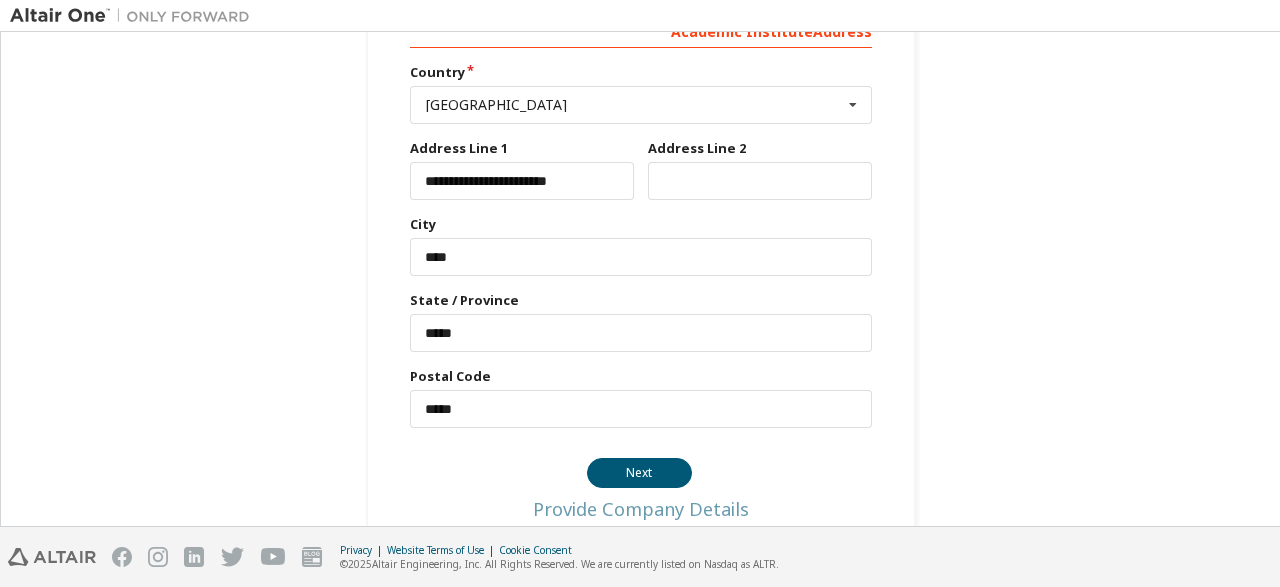 scroll, scrollTop: 6, scrollLeft: 0, axis: vertical 